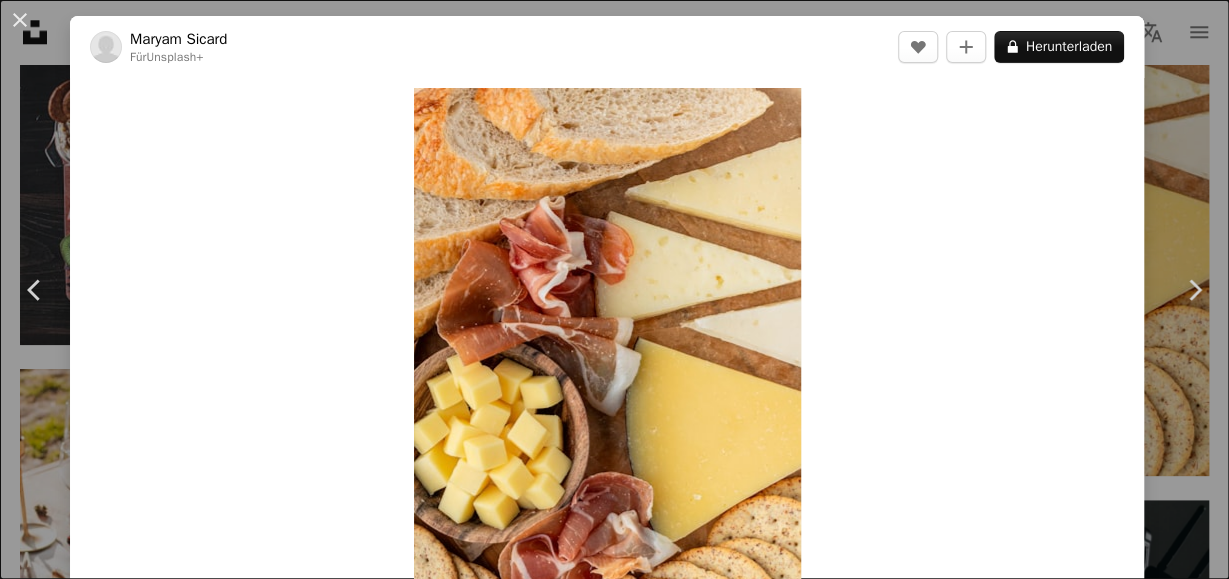 scroll, scrollTop: 8424, scrollLeft: 0, axis: vertical 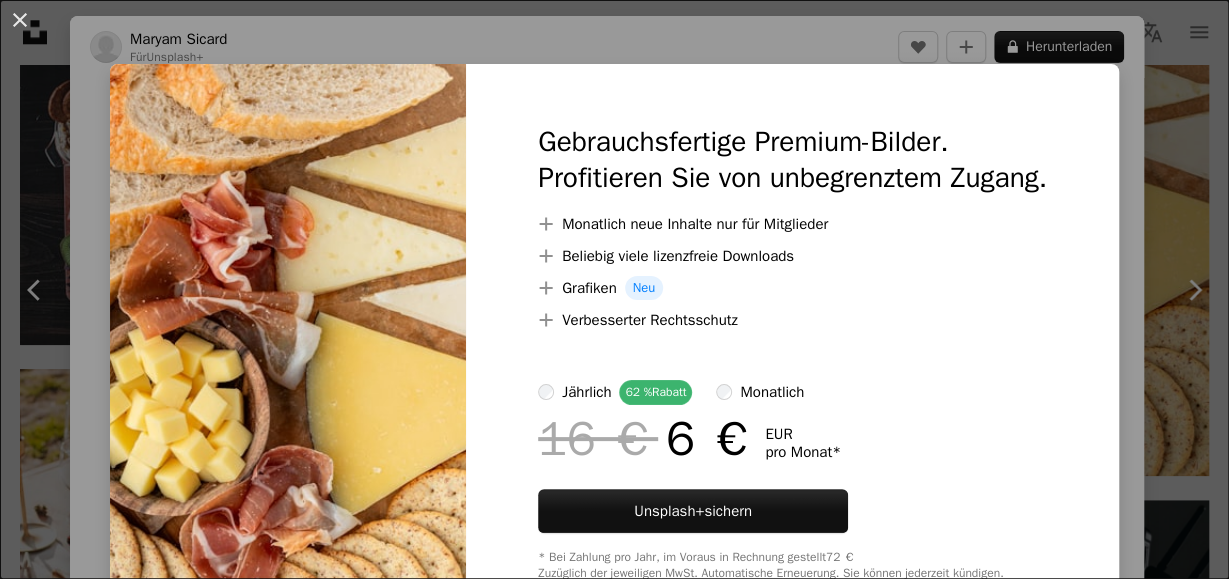 click at bounding box center [288, 352] 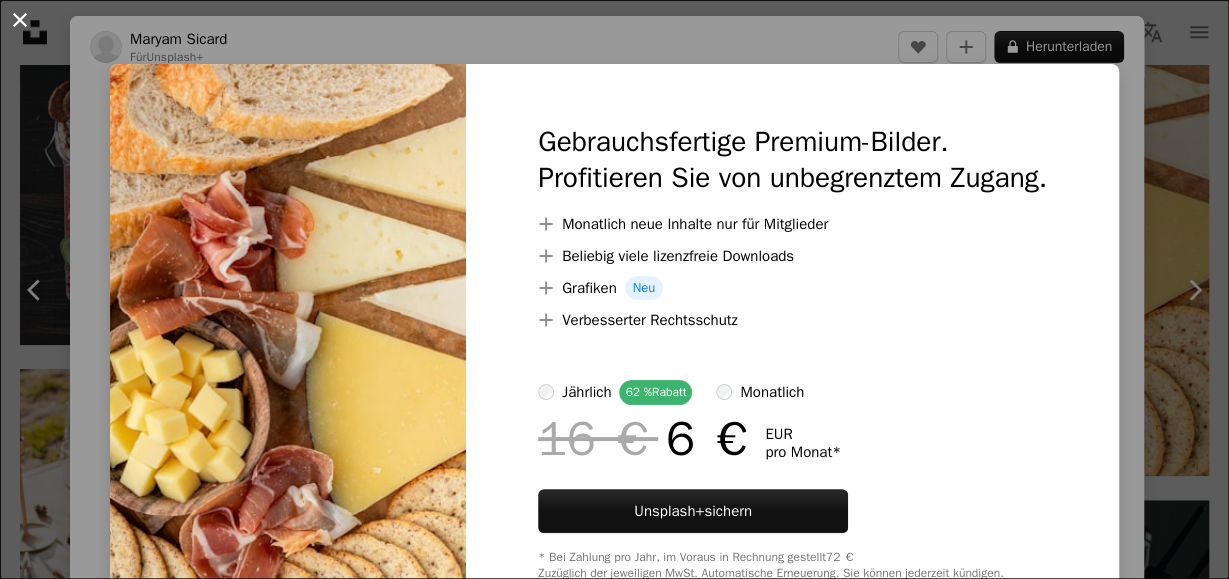 click on "An X shape" at bounding box center [20, 20] 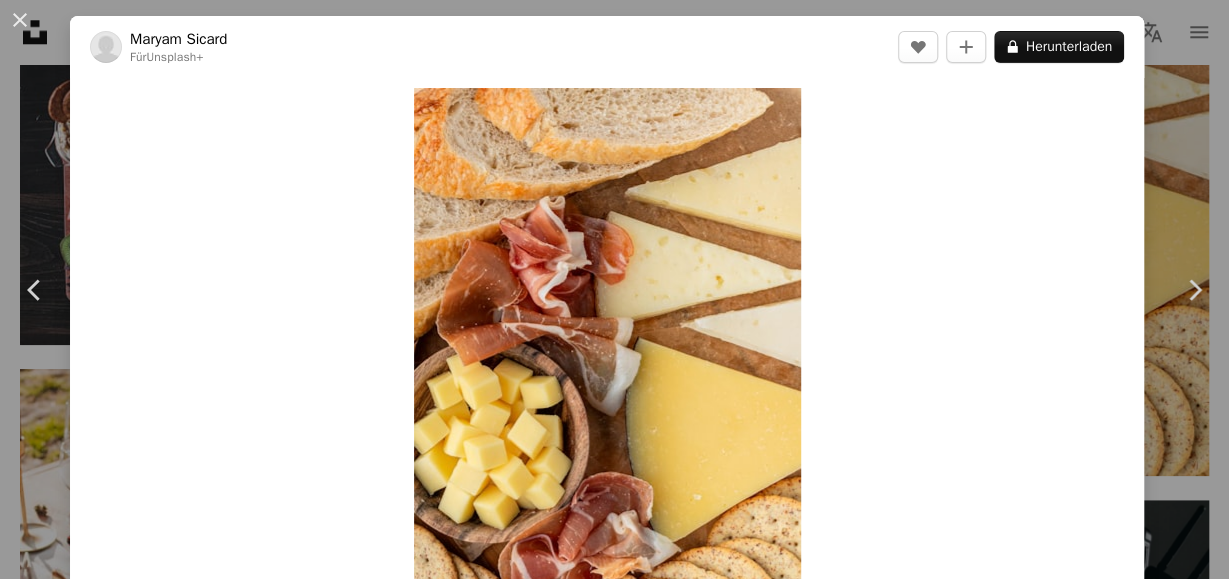 click on "An X shape" at bounding box center [20, 20] 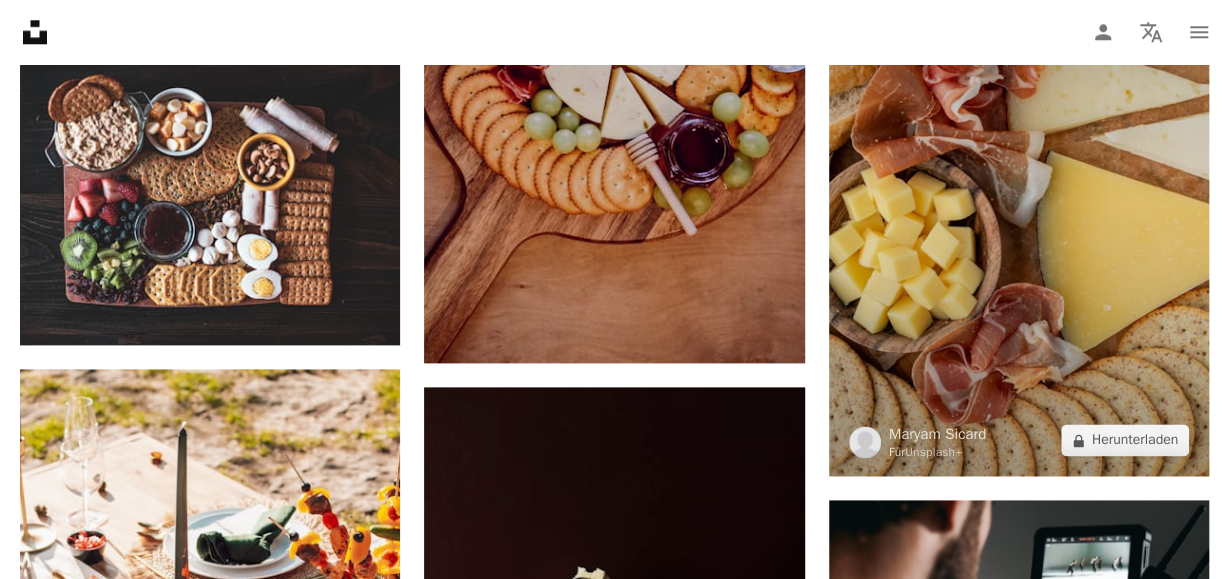 scroll, scrollTop: 8112, scrollLeft: 0, axis: vertical 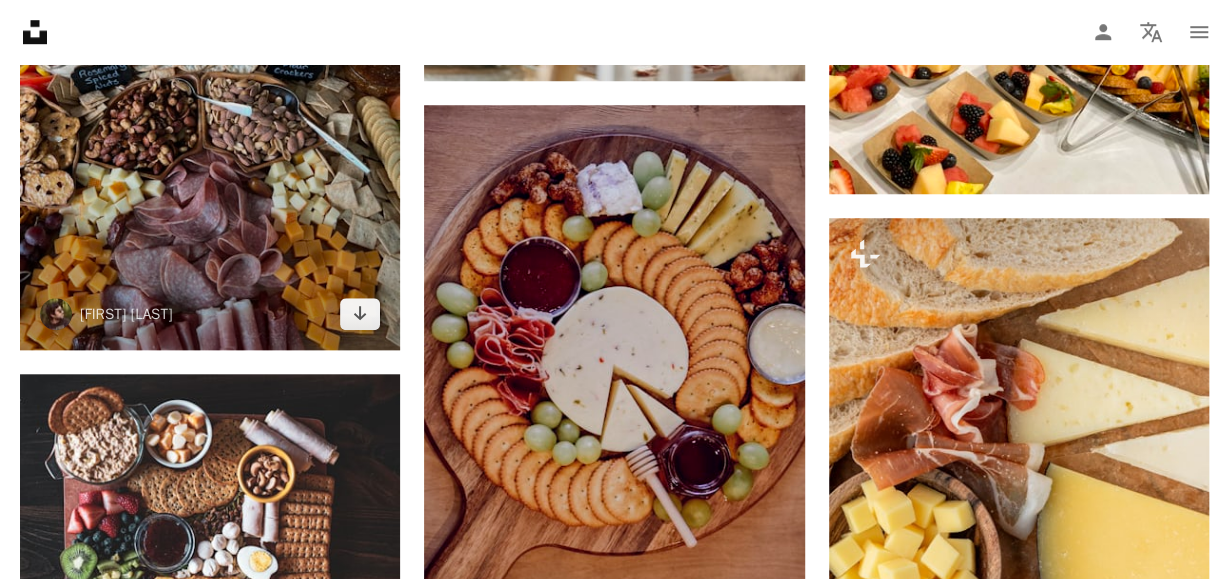click at bounding box center [210, 96] 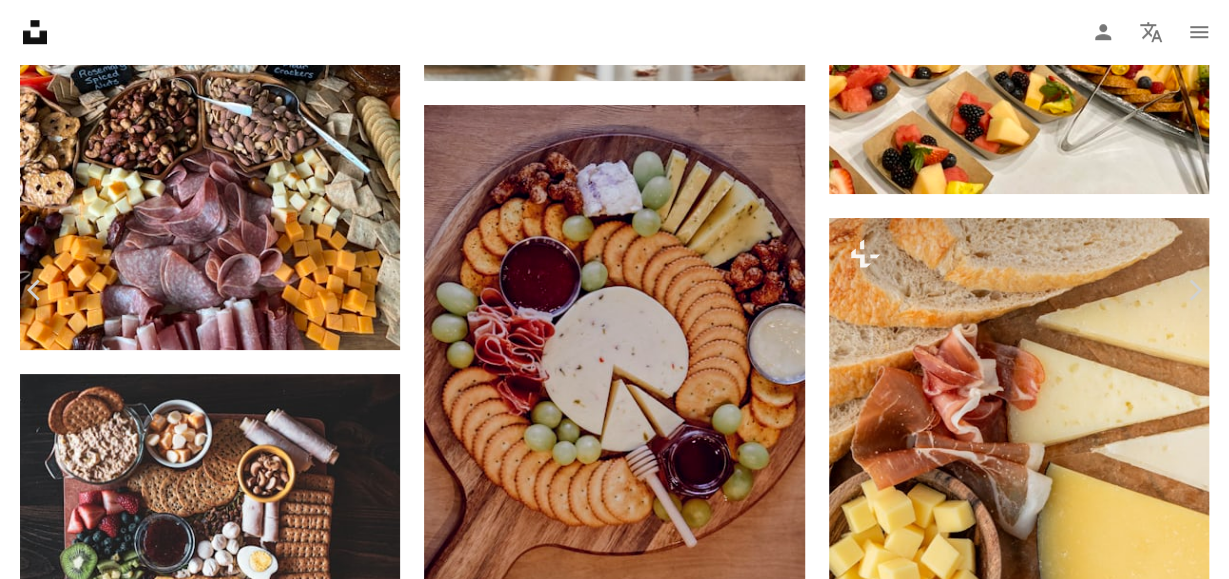 click on "An X shape Chevron left Chevron right [FIRST] [USERNAME] A heart A plus sign Kostenlos herunterladen Chevron down Zoom in Aufrufe [NUMBER] Downloads [NUMBER] A forward-right arrow Teilen Info icon Info More Actions A map marker [CITY], [STATE], [COUNTRY] Calendar outlined Veröffentlicht am  [DAY] [MONTH] [YEAR] Camera Apple, iPhone 13 Pro Max Safety Kostenlos zu verwenden im Rahmen der  Unsplash Lizenz Essen Partei Früchte Ernährung Käse Kulinarische Hintergründe Erdbeeren Nüsse Charcuterie-Brett Charcuterie Mandeln Hummus Küche Kekse deli Servierplatte köstlich fleischsorten Wurstplatte USA Kostenlose Bilder Ähnliche Premium-Bilder auf iStock durchsuchen  |  20 % Rabatt mit Aktionscode UNSPLASH20 Mehr auf iStock anzeigen  ↗ Ähnliche Bilder A heart A plus sign [FIRST] [LAST] Arrow pointing down A heart A plus sign [FIRST] [LAST] Arrow pointing down Plus sign for Unsplash+ A heart A plus sign [FIRST] [LAST] Für  Unsplash+ A lock Herunterladen A heart A plus sign [FIRST] [LAST] Arrow pointing down" at bounding box center (614, 18960) 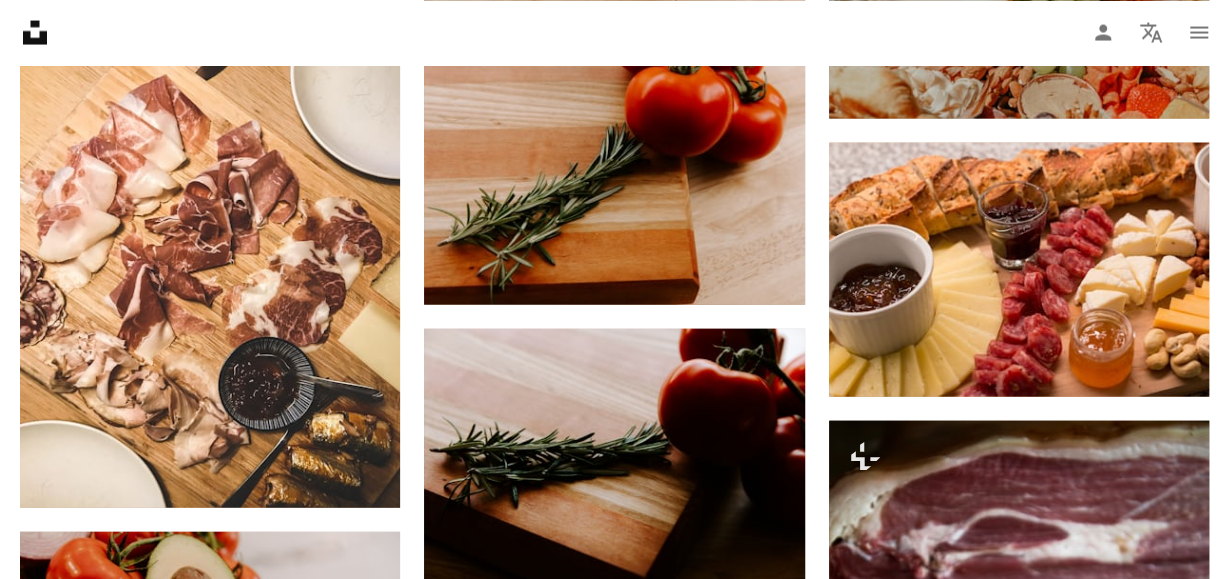 scroll, scrollTop: 13104, scrollLeft: 0, axis: vertical 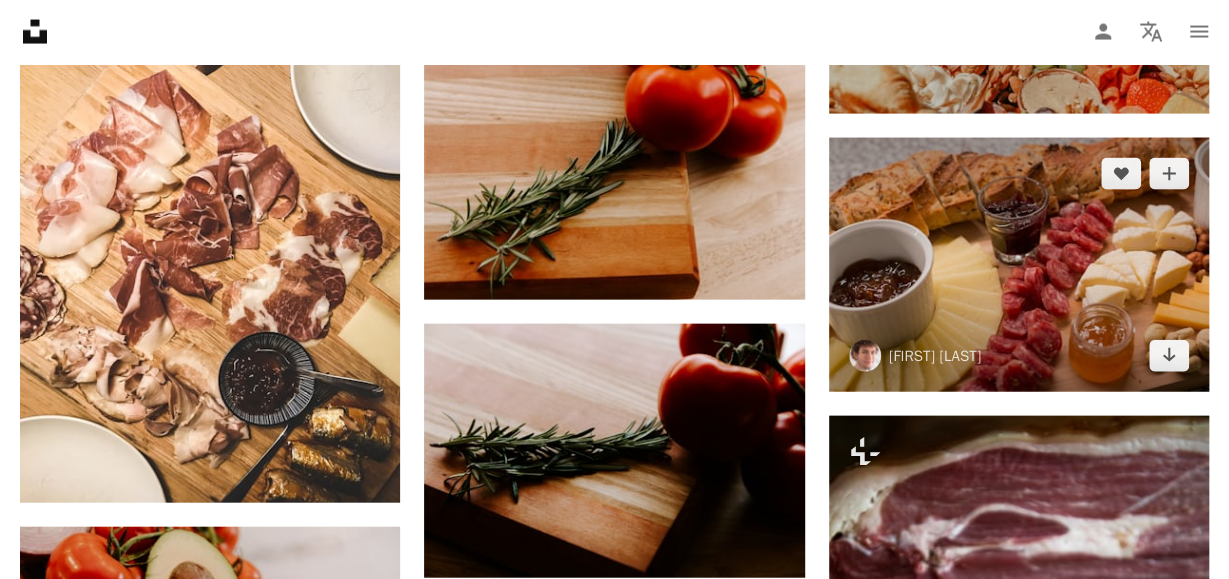 click at bounding box center (1019, 265) 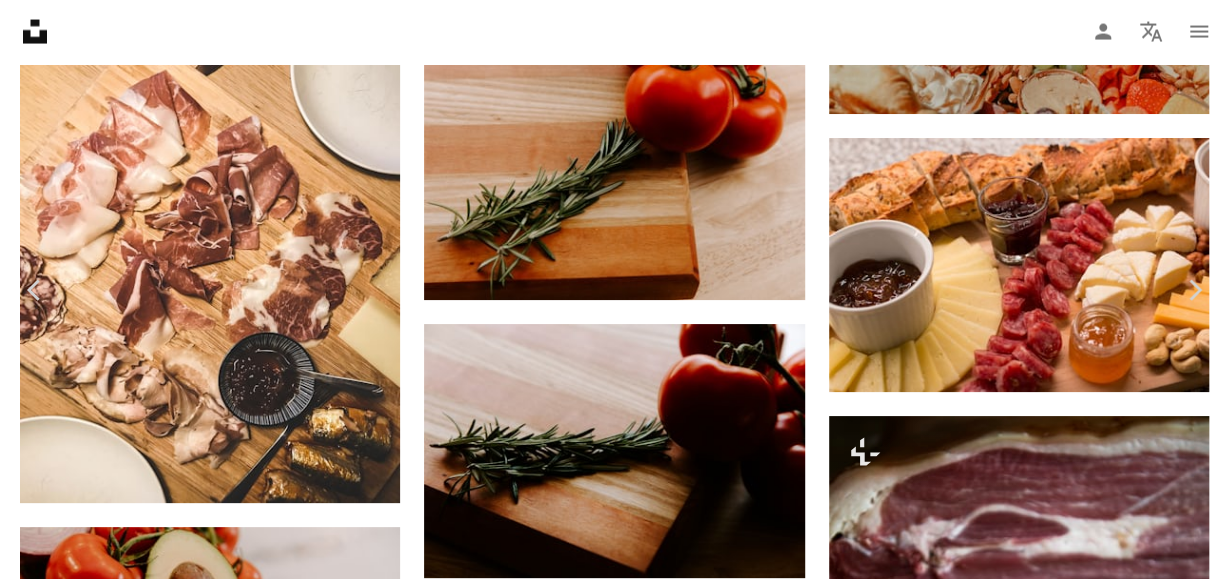 scroll, scrollTop: 120, scrollLeft: 0, axis: vertical 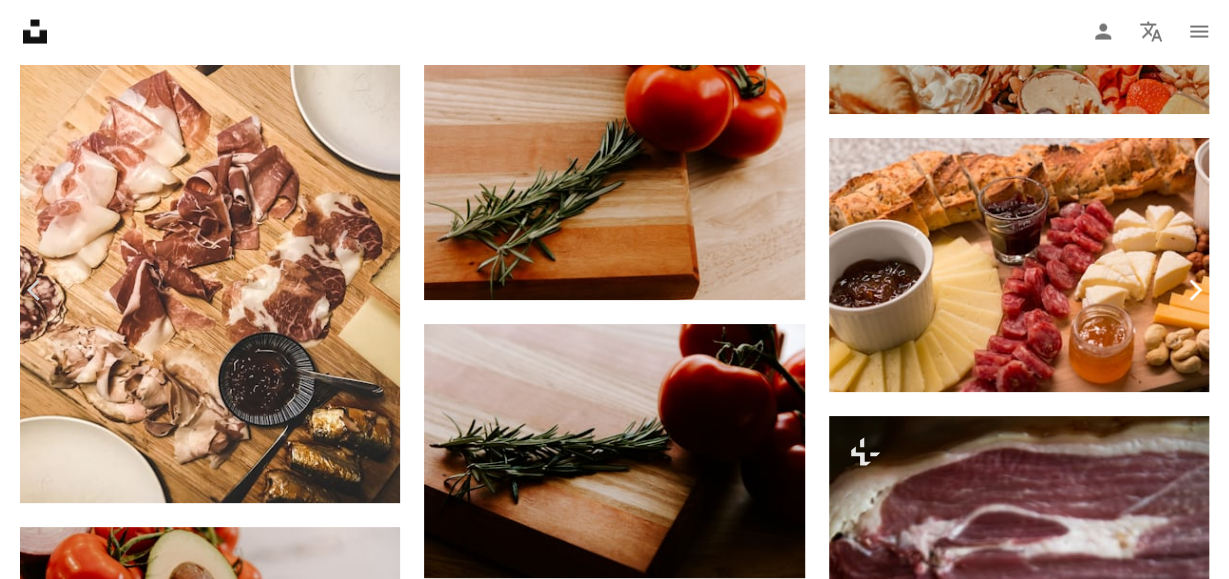 click on "Chevron right" at bounding box center [1194, 290] 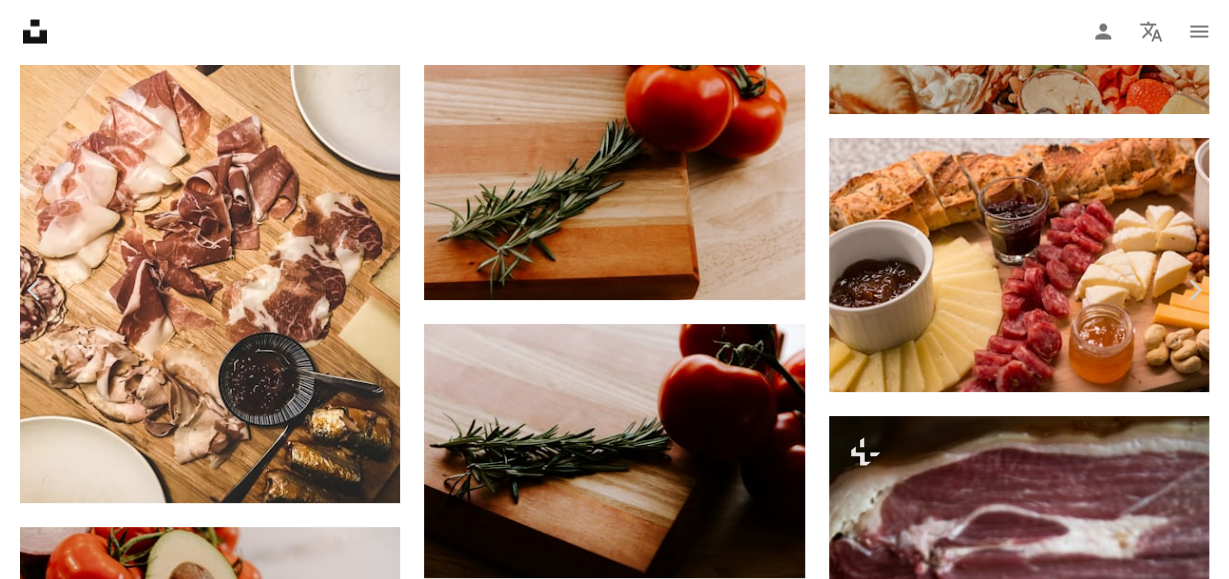click on "An X shape" at bounding box center (20, 20) 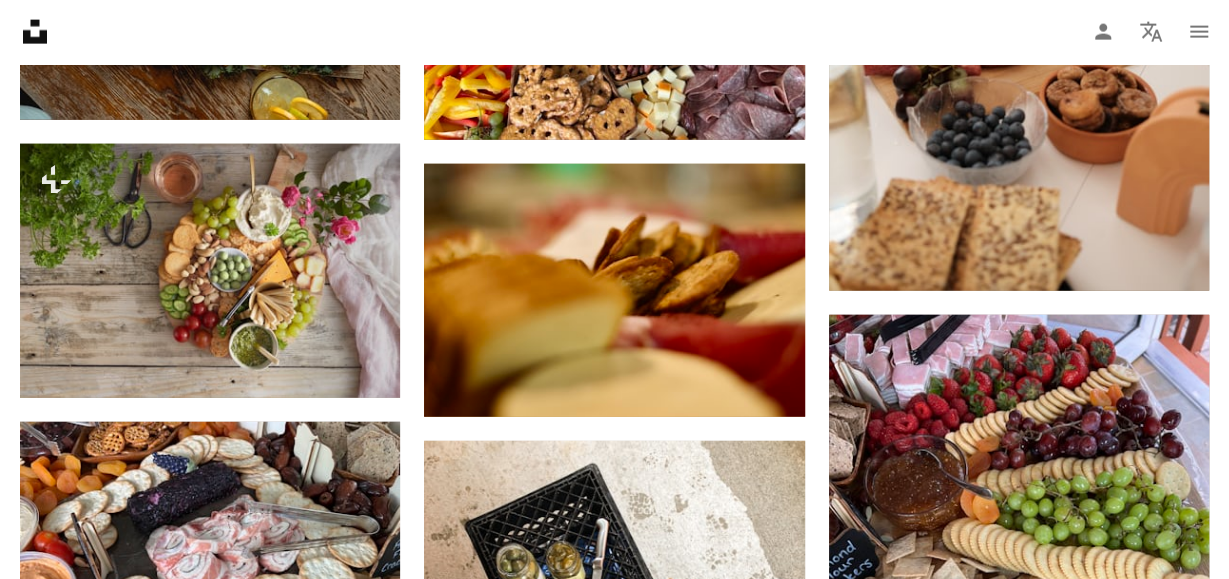 scroll, scrollTop: 17056, scrollLeft: 0, axis: vertical 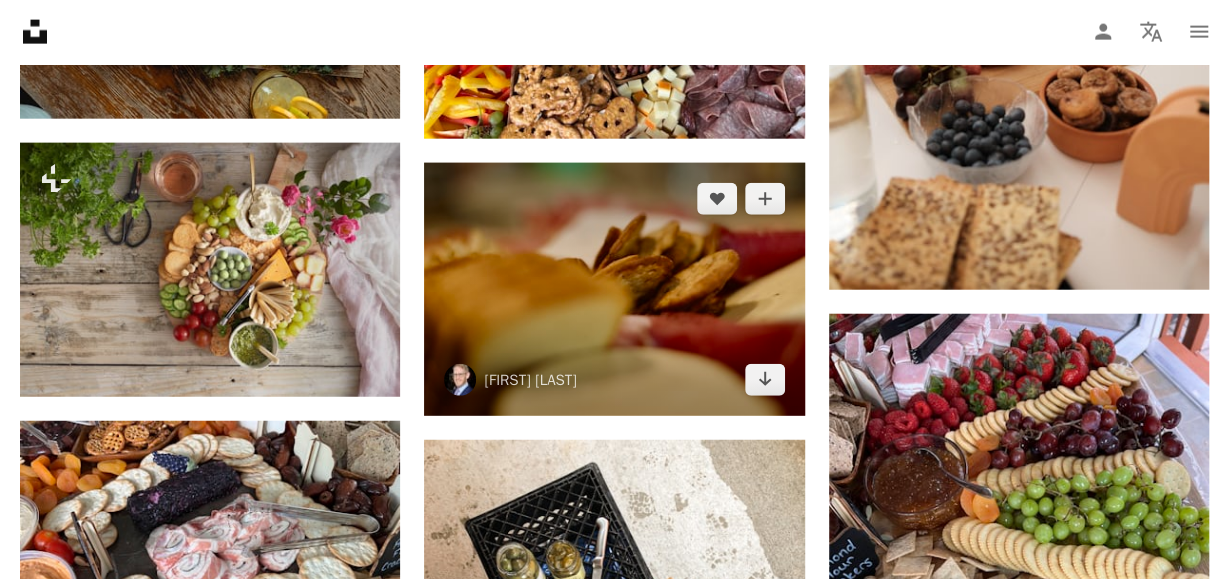 click at bounding box center (614, 289) 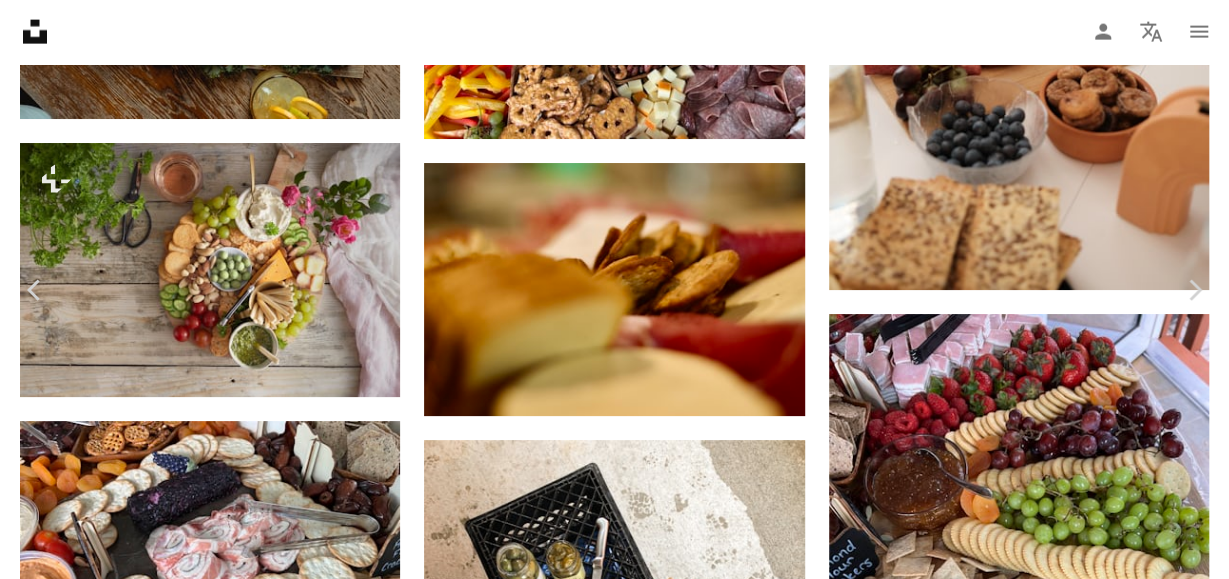 click on "An X shape" at bounding box center (20, 20) 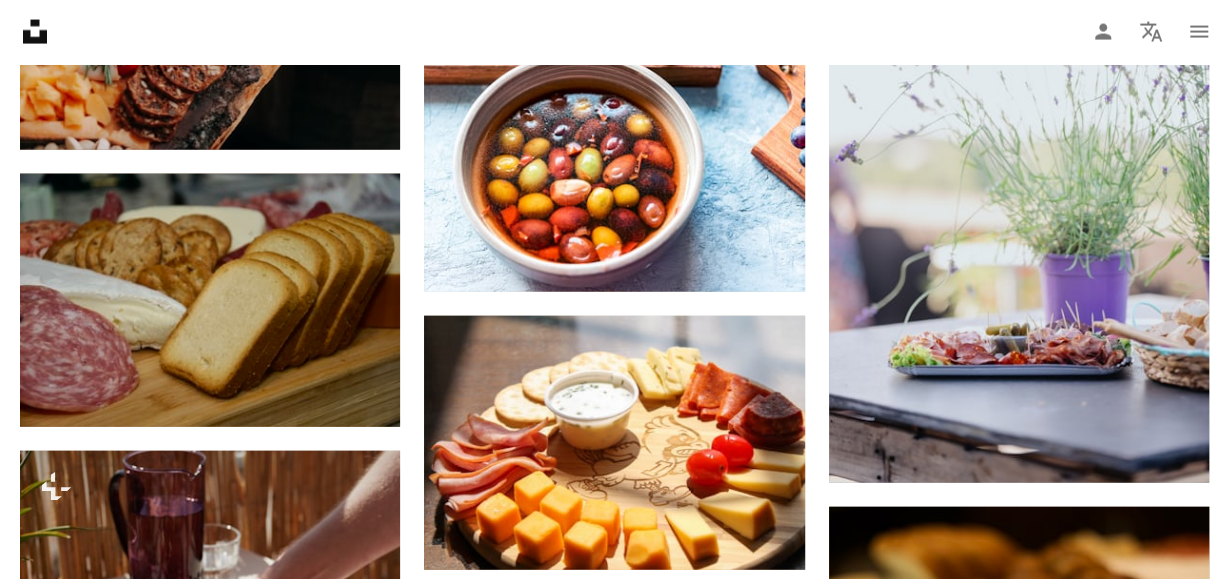 scroll, scrollTop: 20592, scrollLeft: 0, axis: vertical 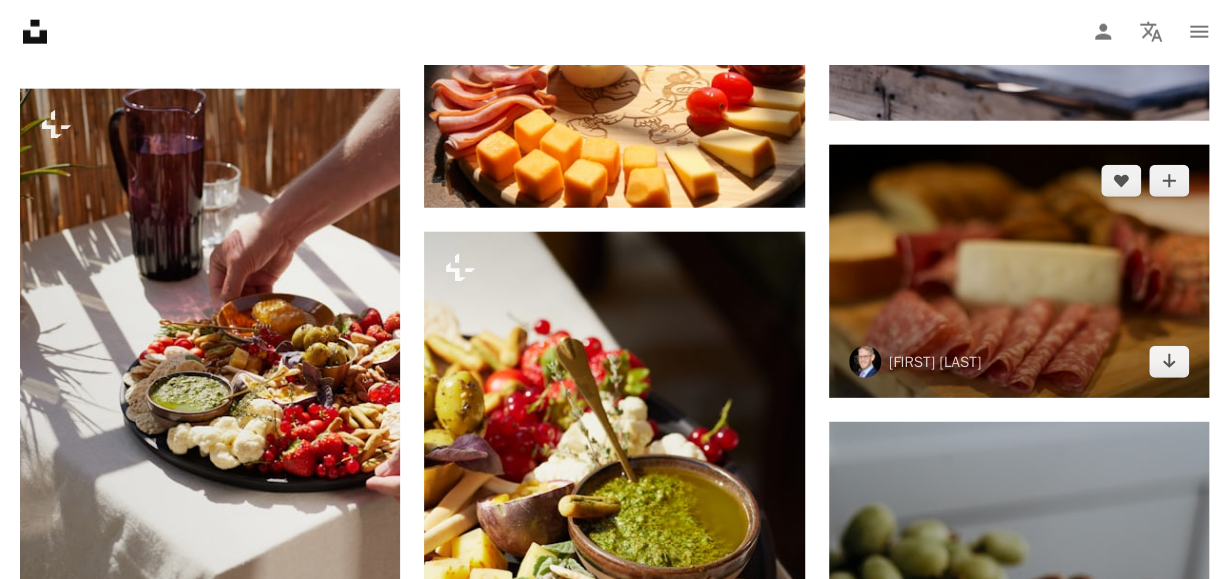 click at bounding box center (1019, 271) 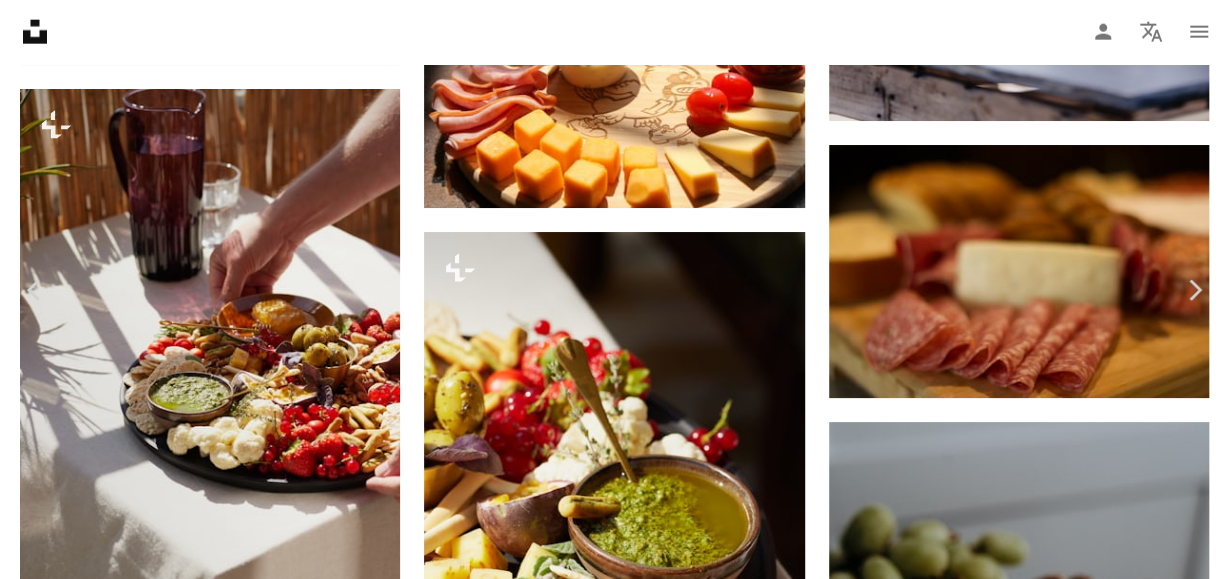 scroll, scrollTop: 120, scrollLeft: 0, axis: vertical 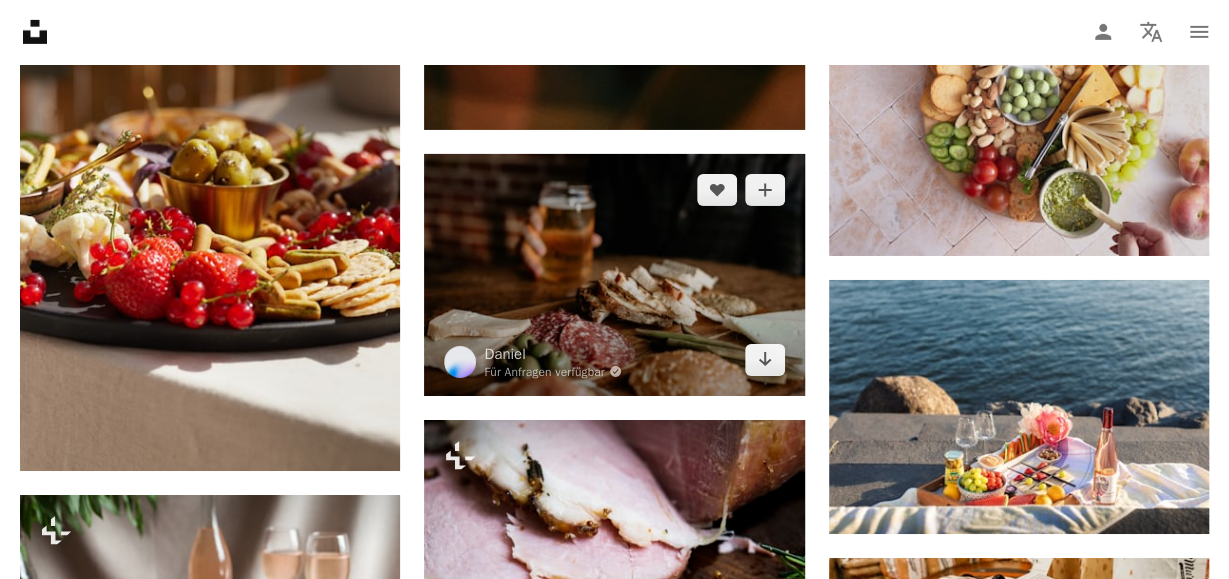 click at bounding box center [614, 275] 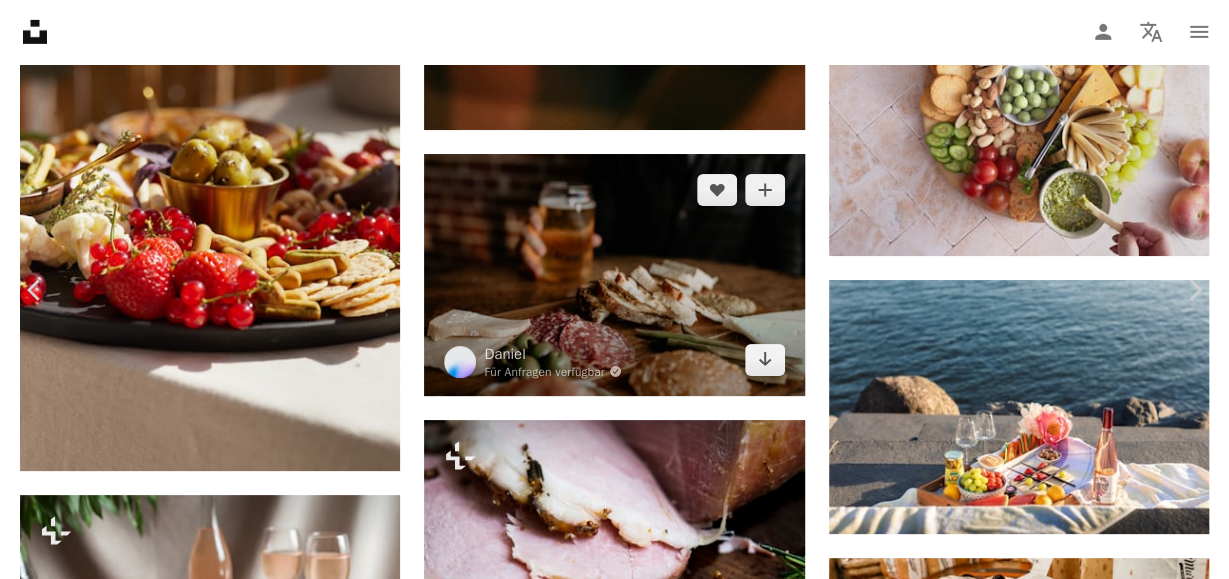 scroll, scrollTop: 0, scrollLeft: 0, axis: both 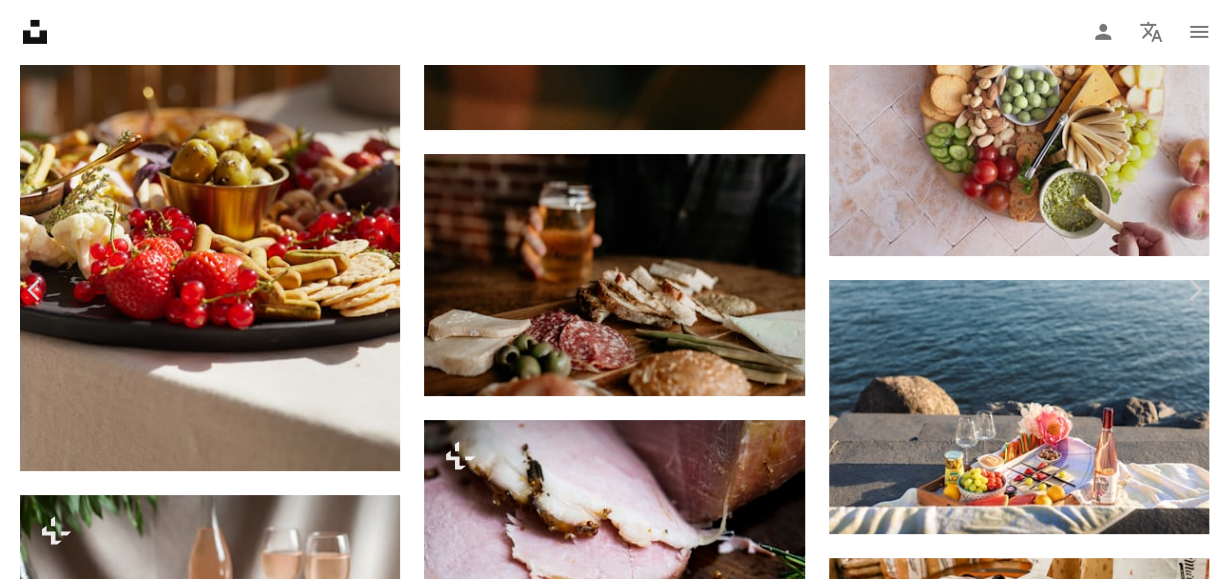 click on "Kostenlos herunterladen" at bounding box center (1002, 4030) 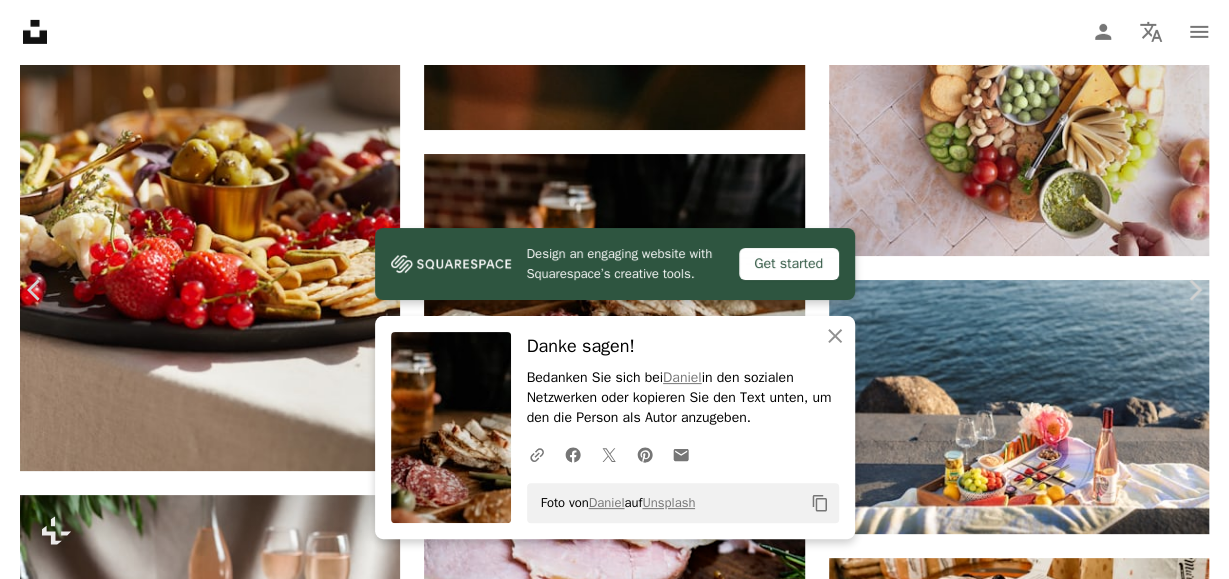 click on "Zoom in" at bounding box center (607, 4361) 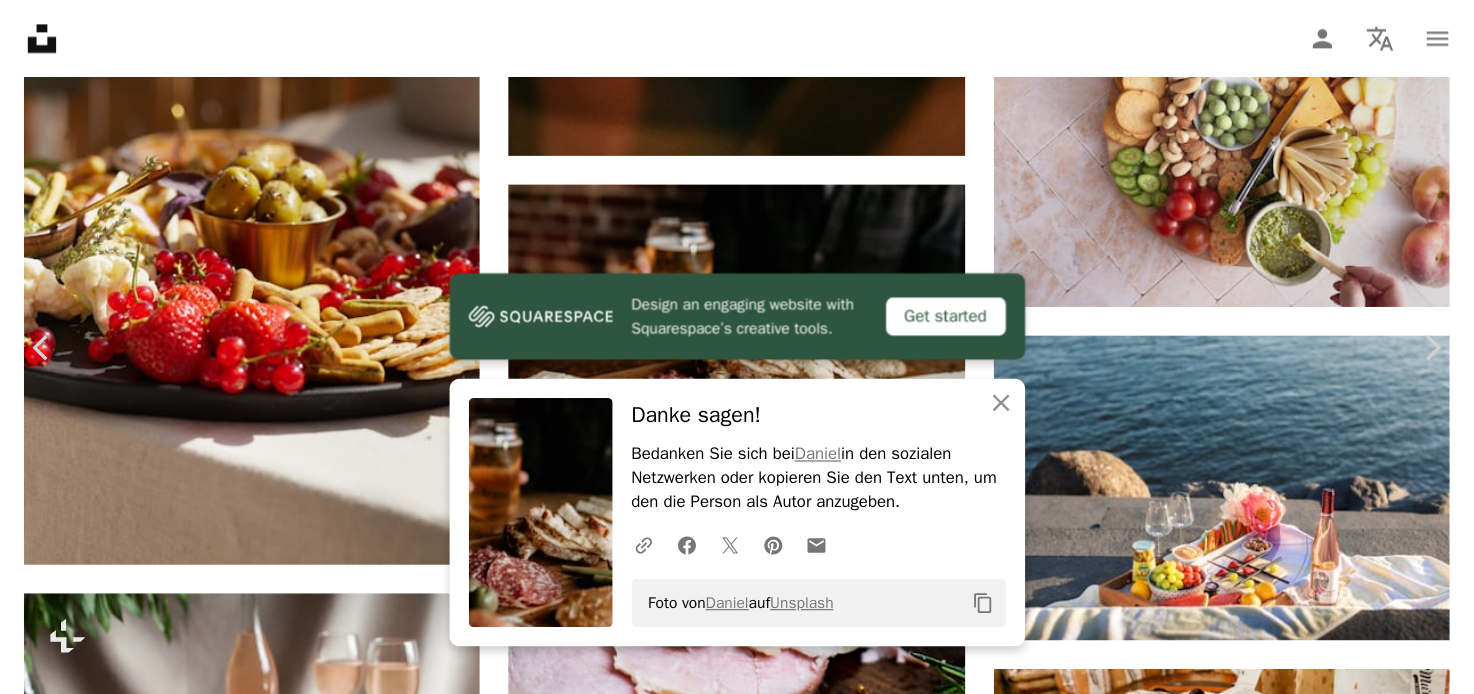 scroll, scrollTop: 25378, scrollLeft: 0, axis: vertical 